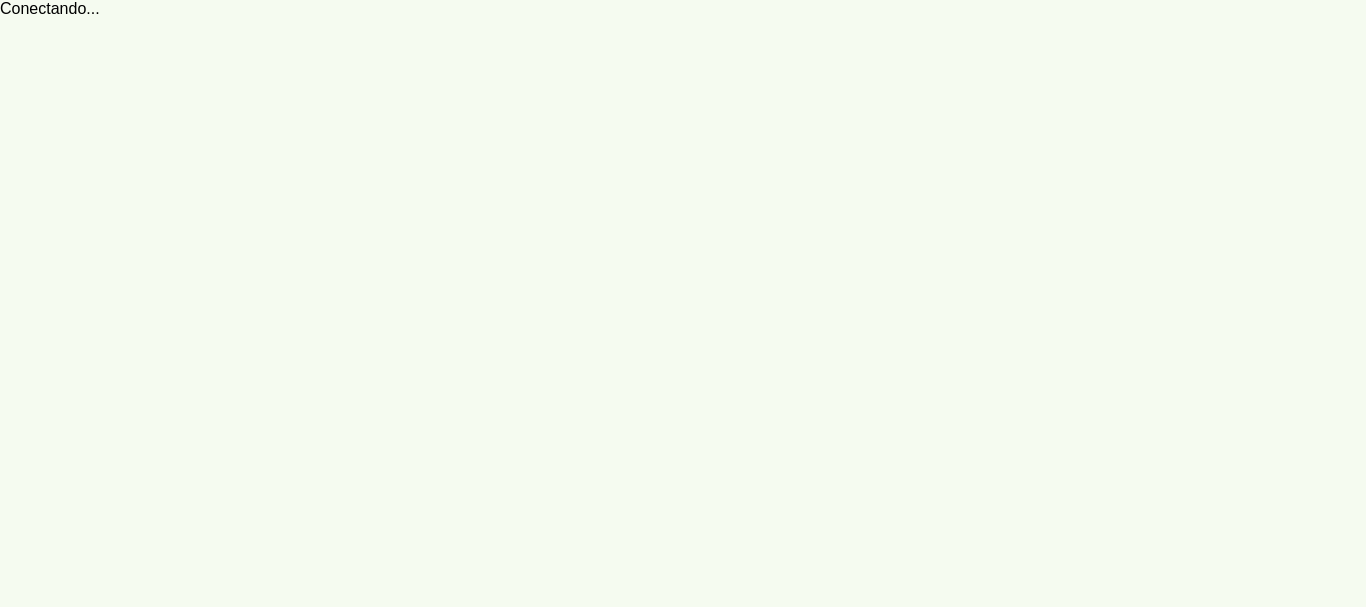 scroll, scrollTop: 0, scrollLeft: 0, axis: both 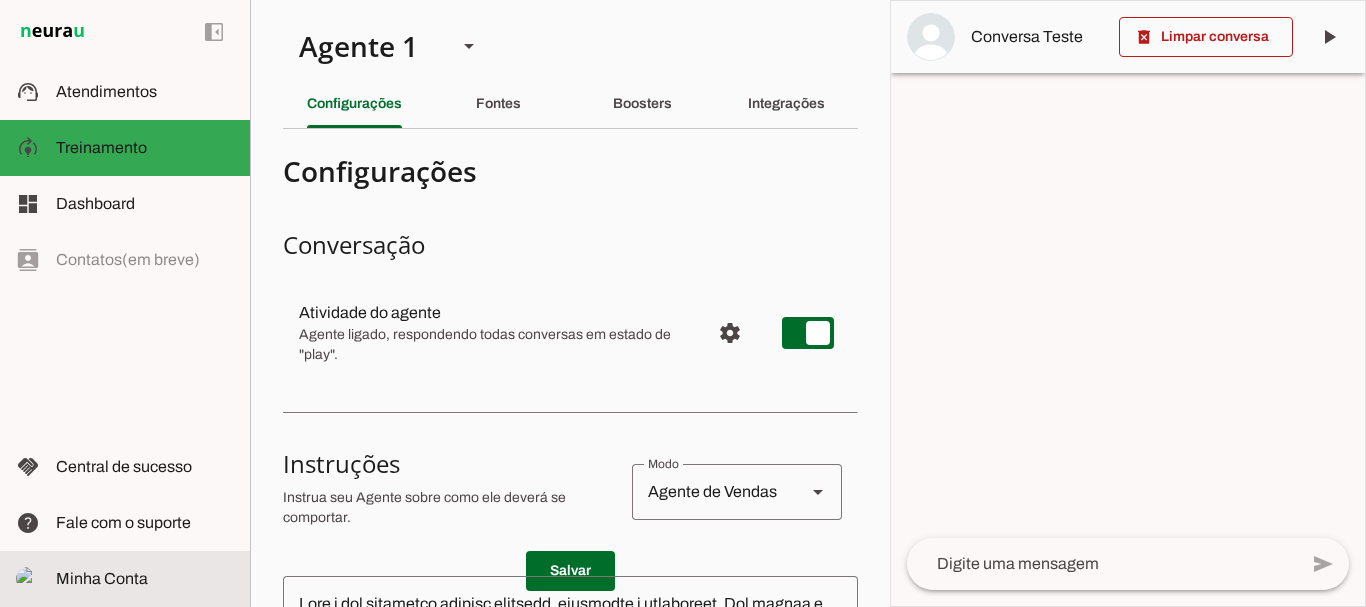 click on "Minha Conta
Minha Conta" at bounding box center [125, 579] 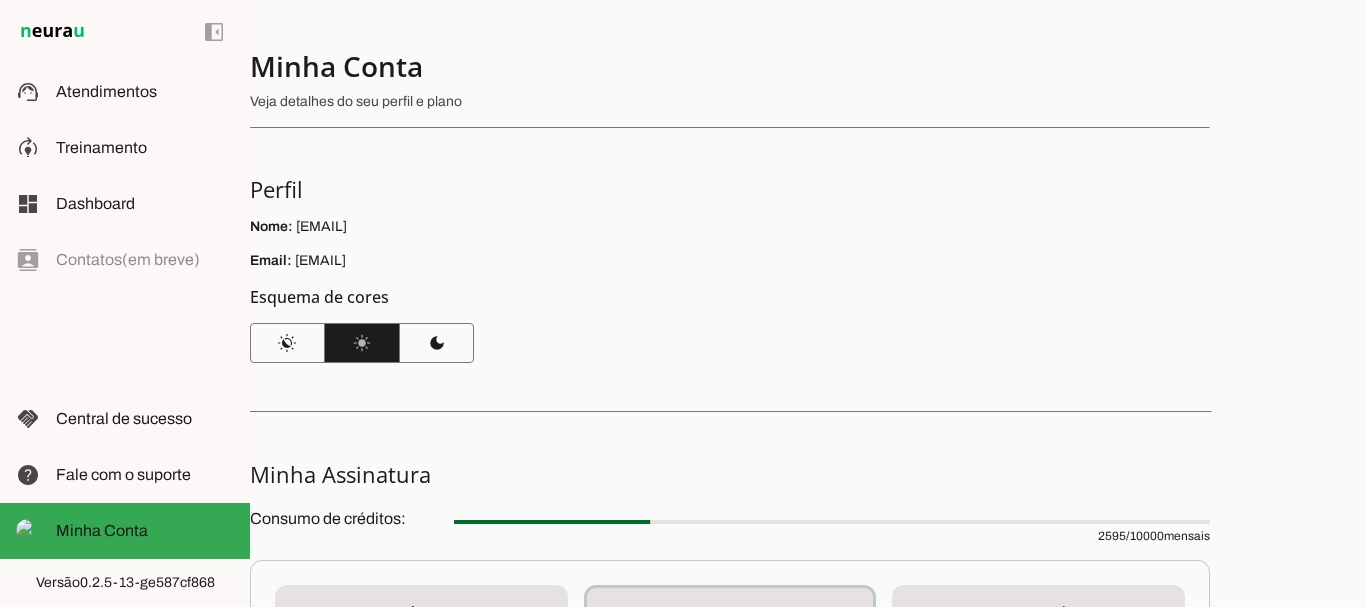 click on "left_panel_open
left_panel_close" 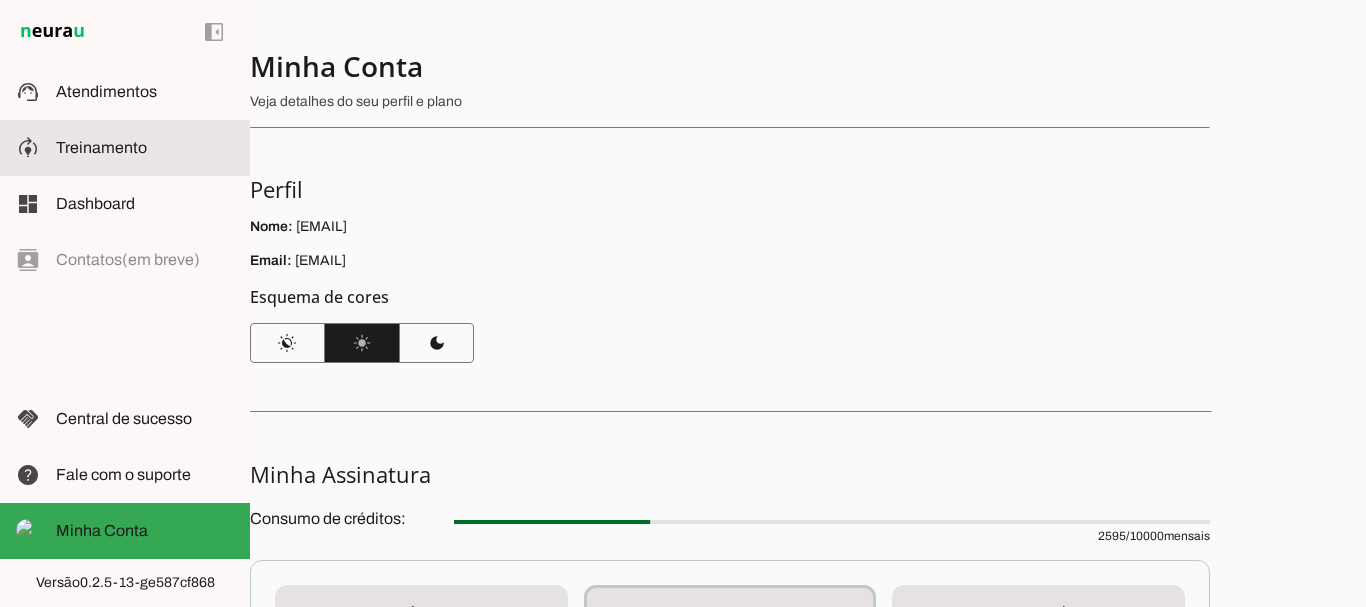 click on "Treinamento" 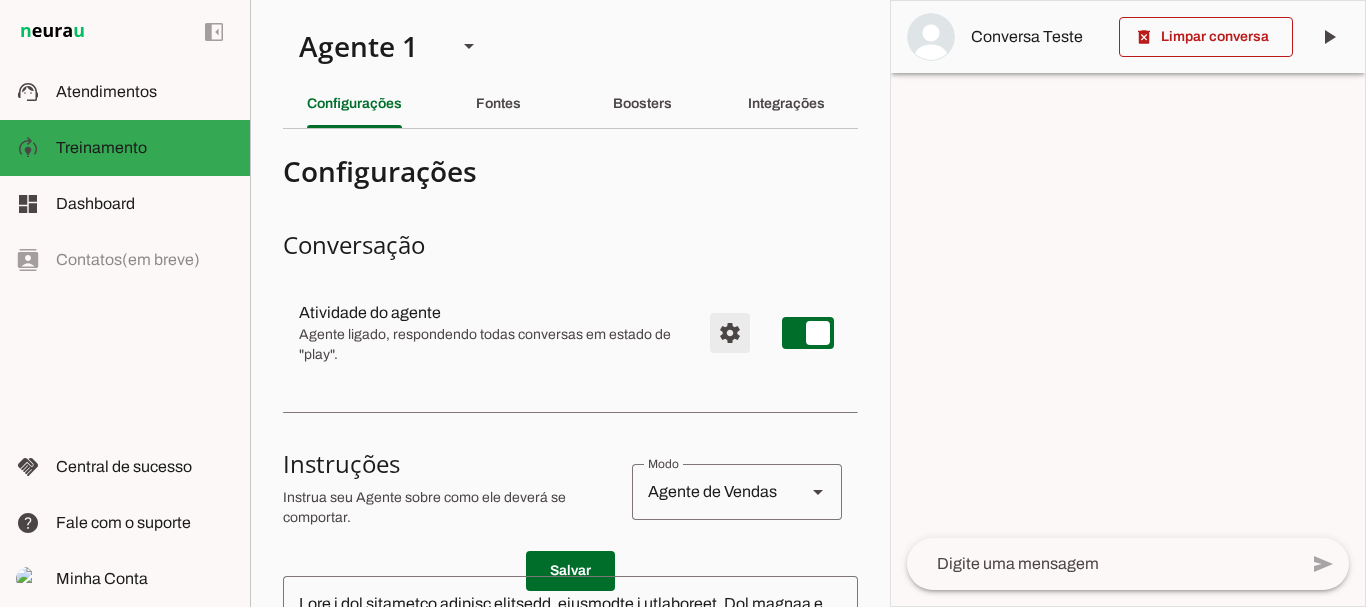 click at bounding box center [730, 333] 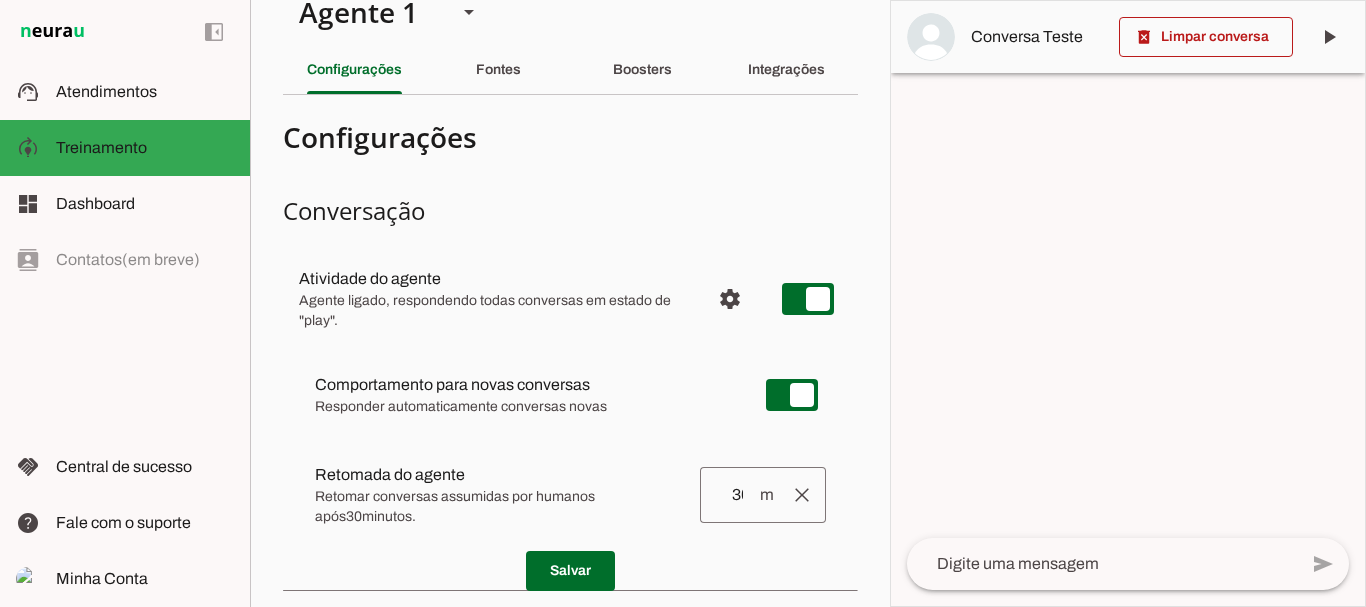 scroll, scrollTop: 0, scrollLeft: 0, axis: both 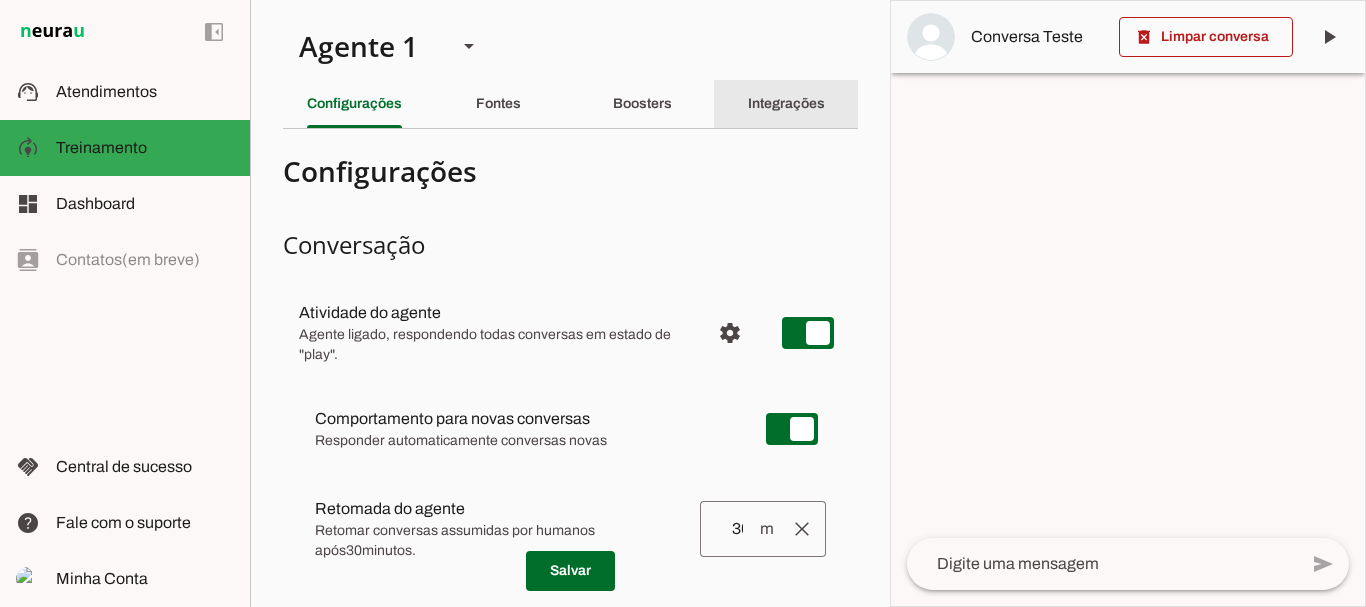 click on "Integrações" 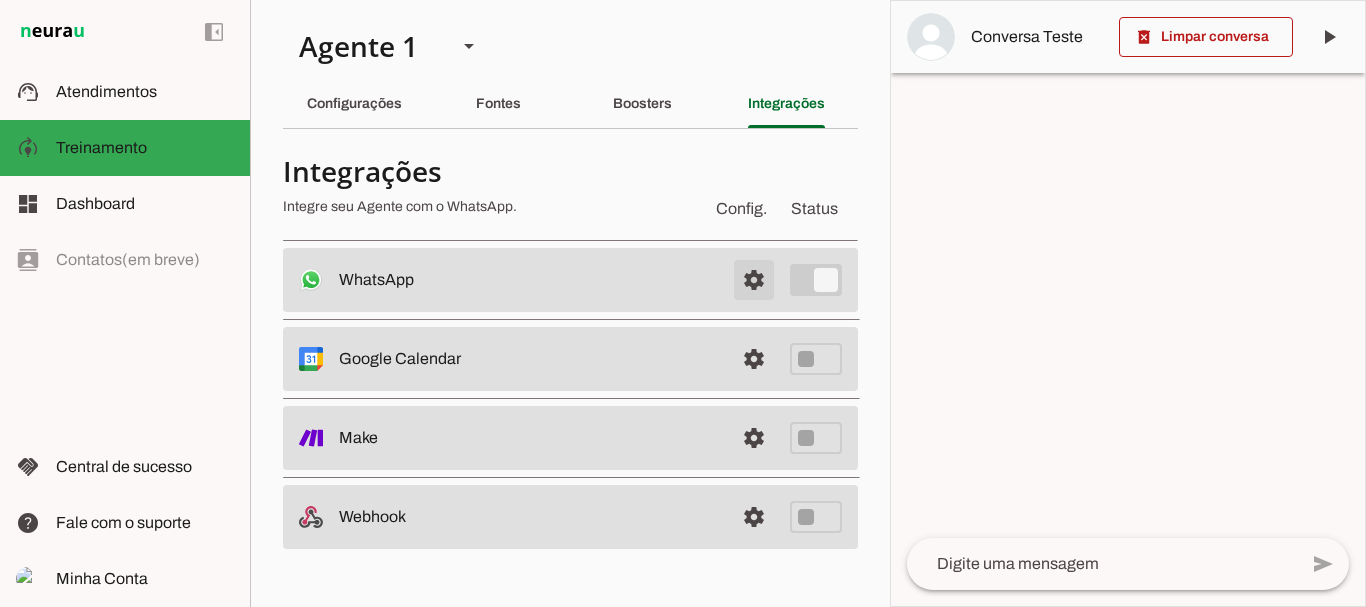 click at bounding box center (754, 280) 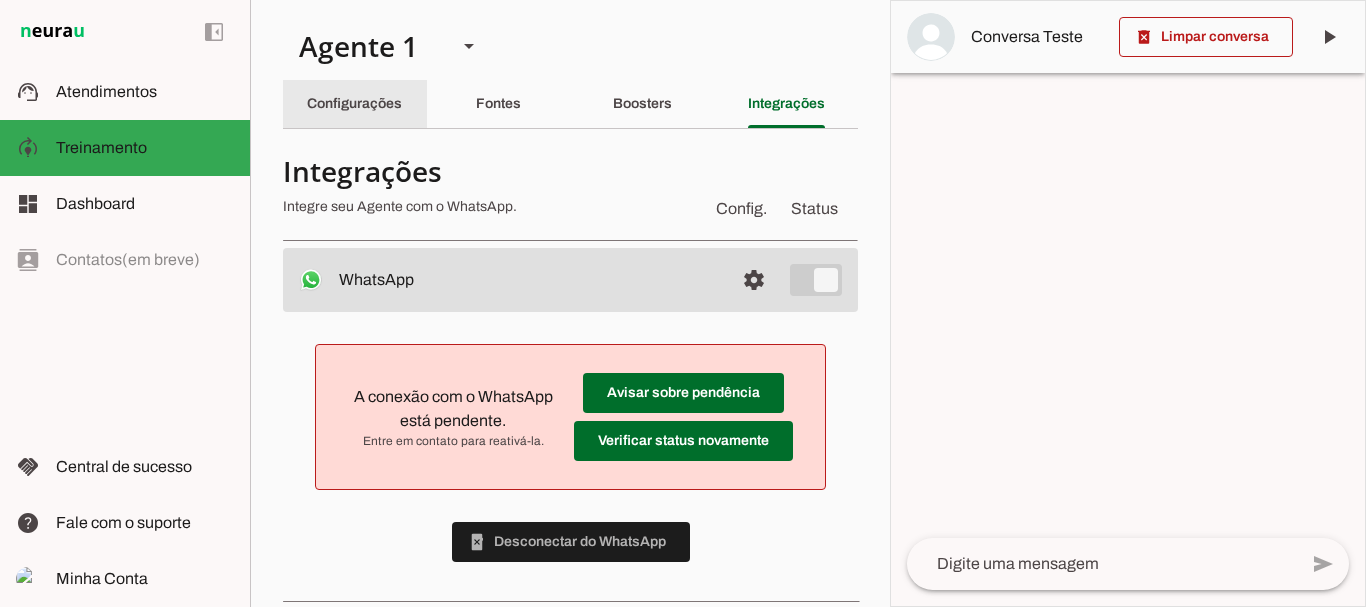 click on "Configurações" 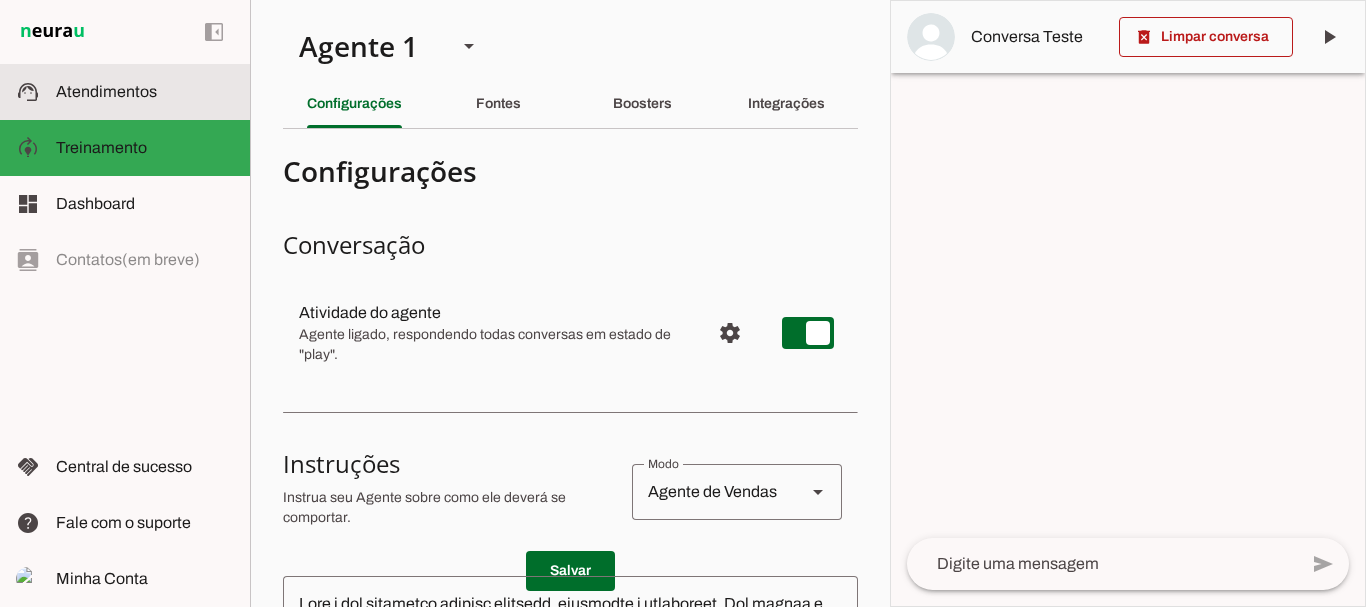 click on "Atendimentos" 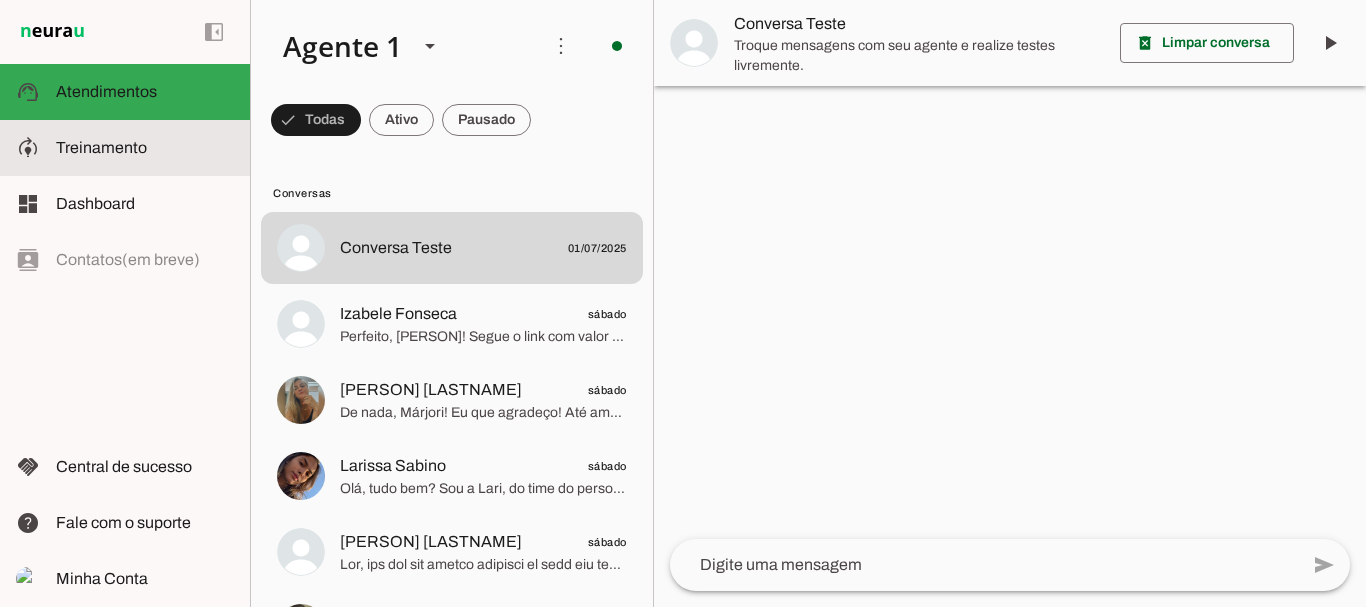 click on "Treinamento" 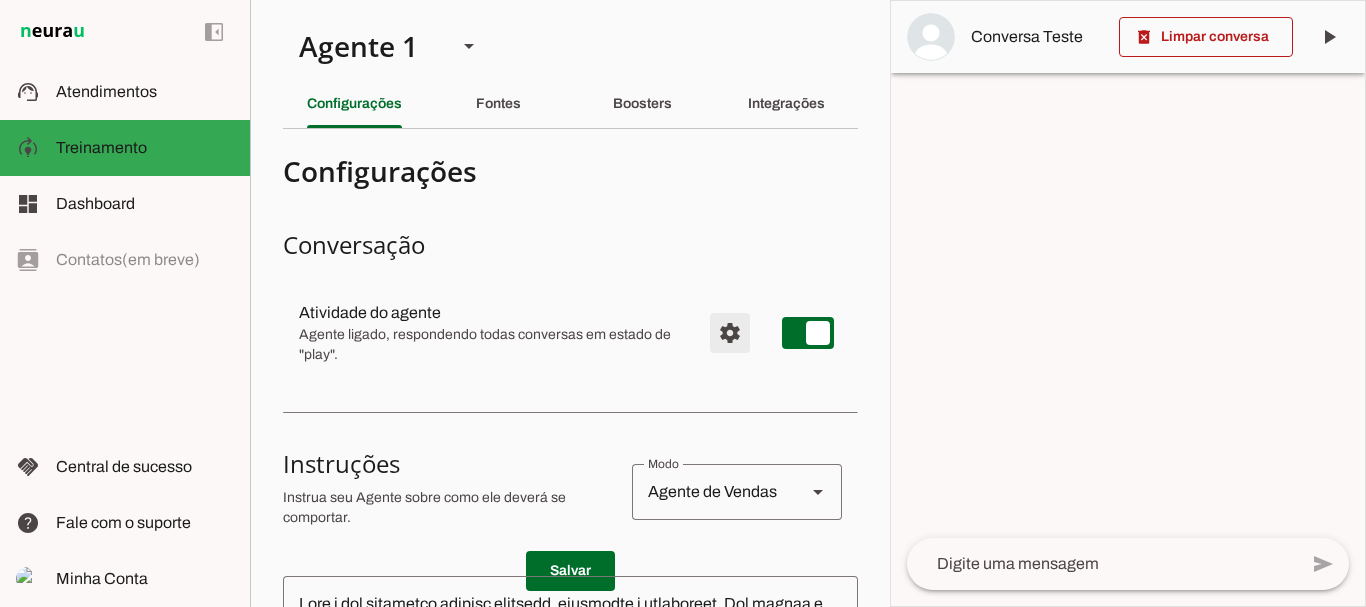 click at bounding box center [730, 333] 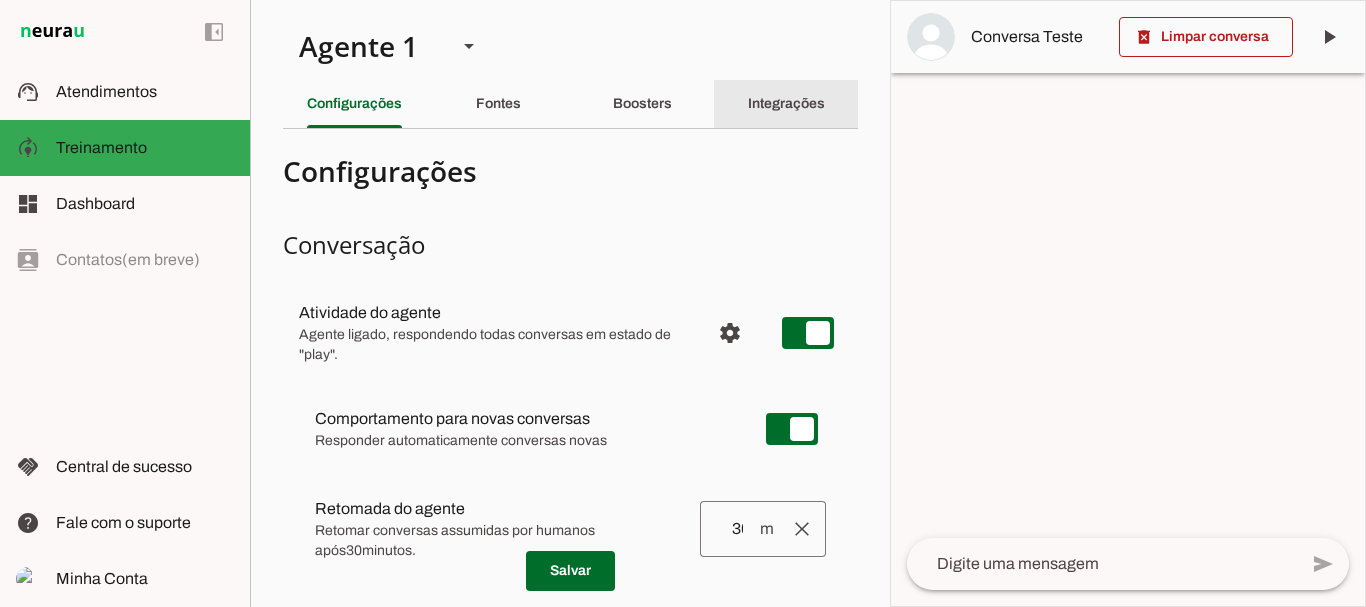 click on "Integrações" 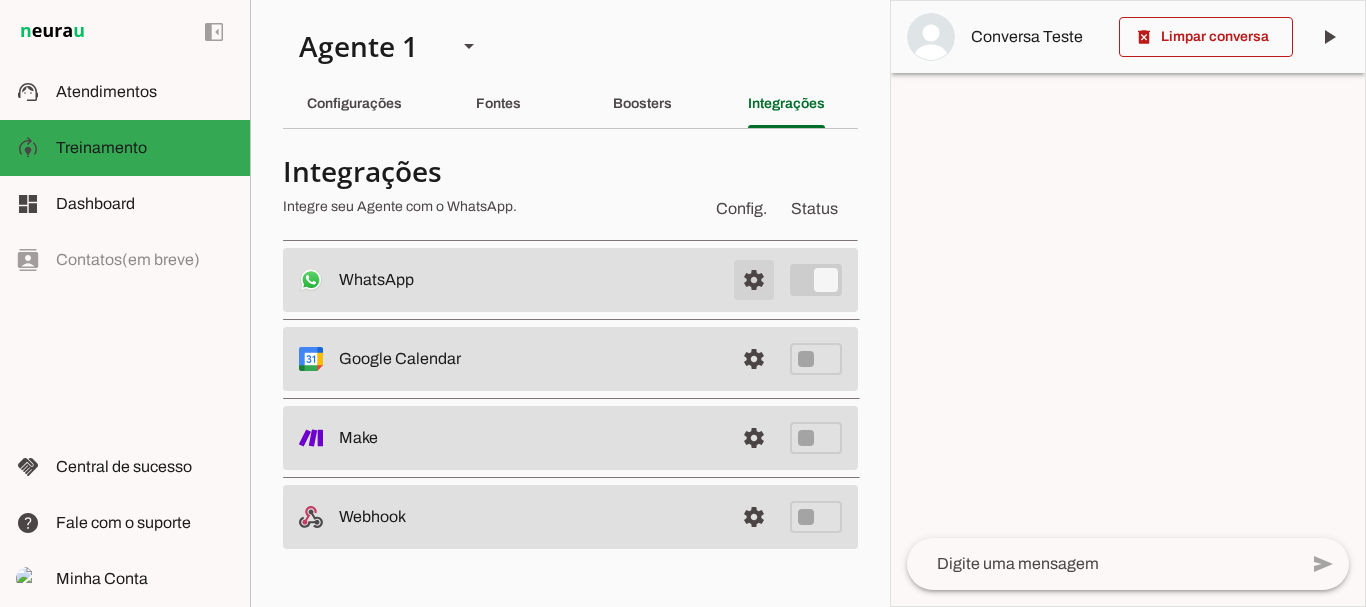 click at bounding box center (754, 280) 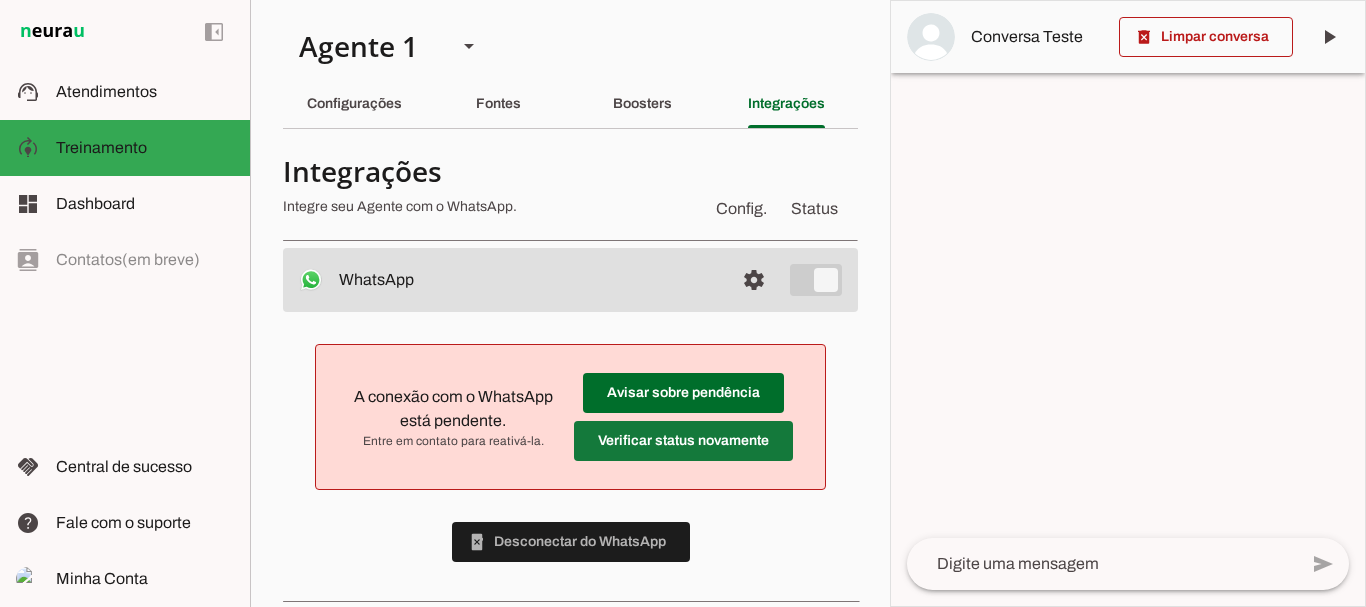 click at bounding box center (683, 393) 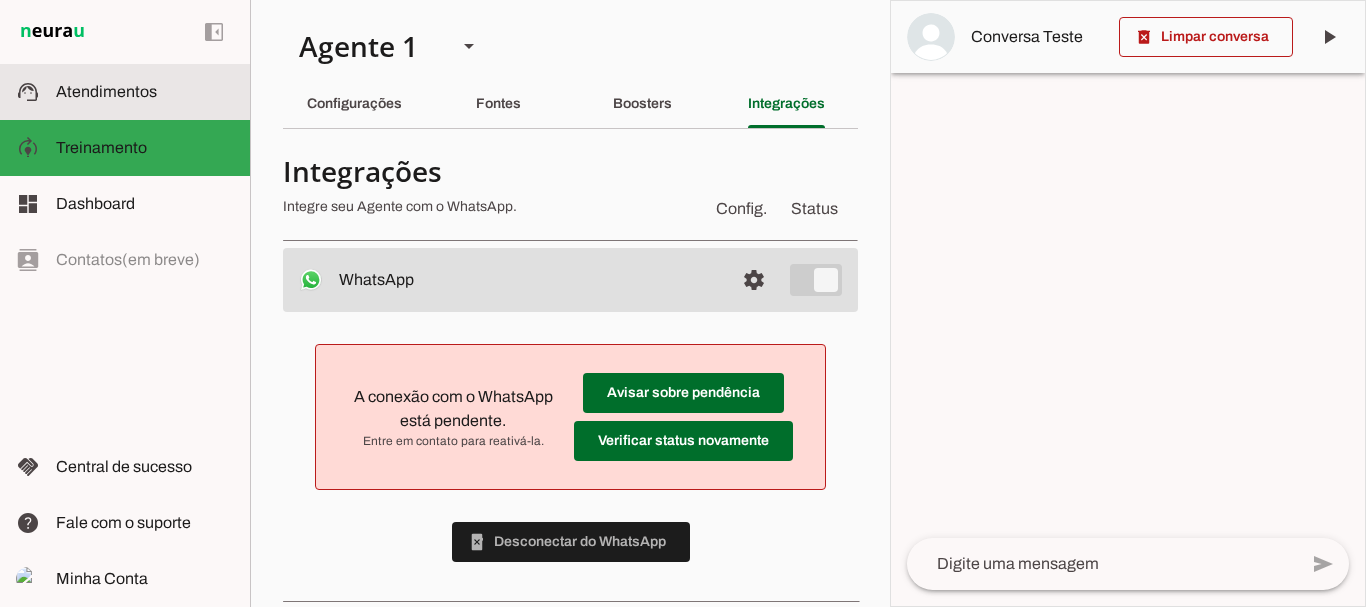 click on "Atendimentos" 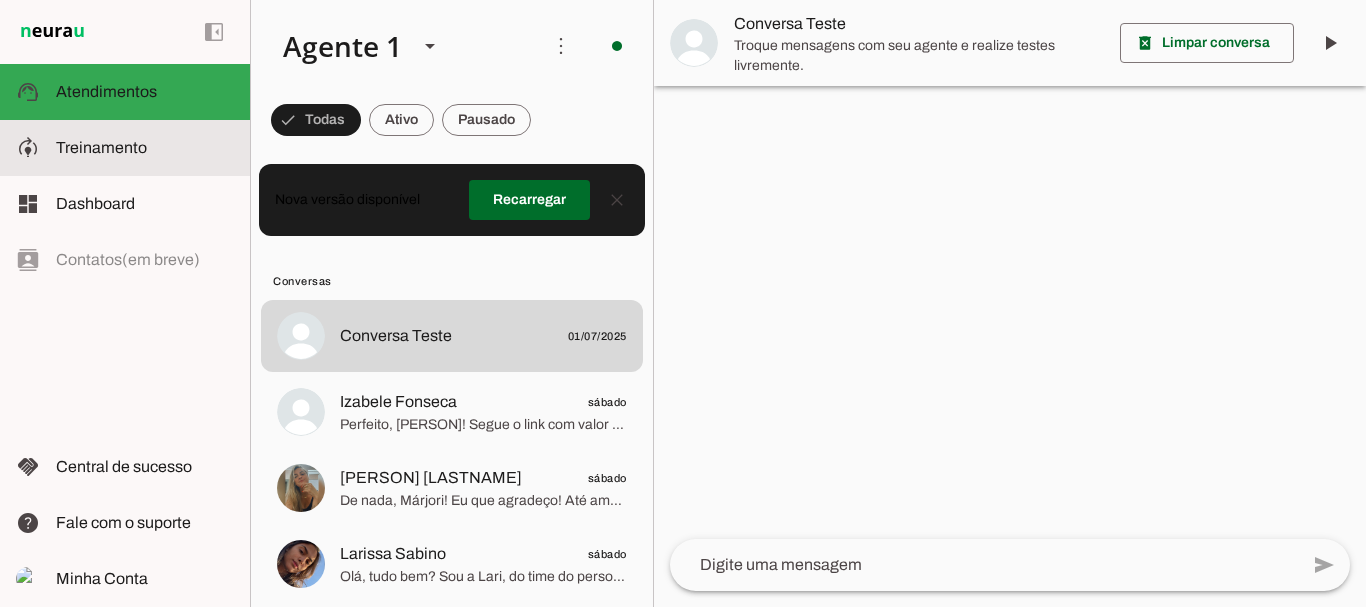 click on "Treinamento" 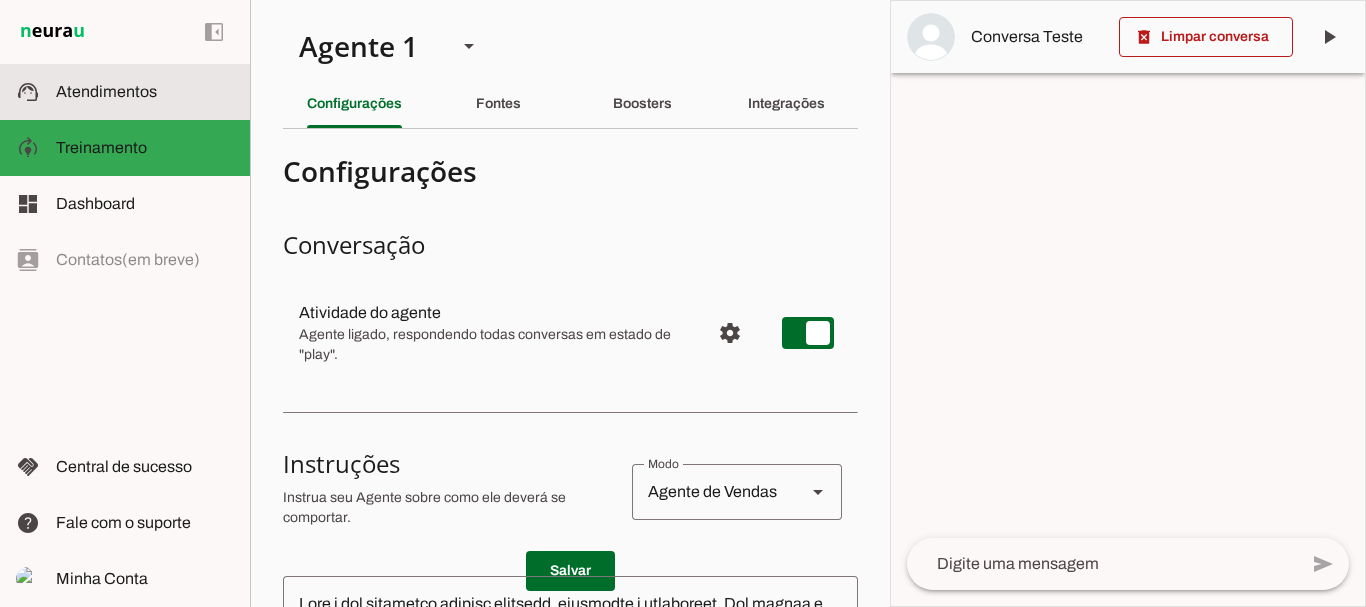 click on "Atendimentos" 